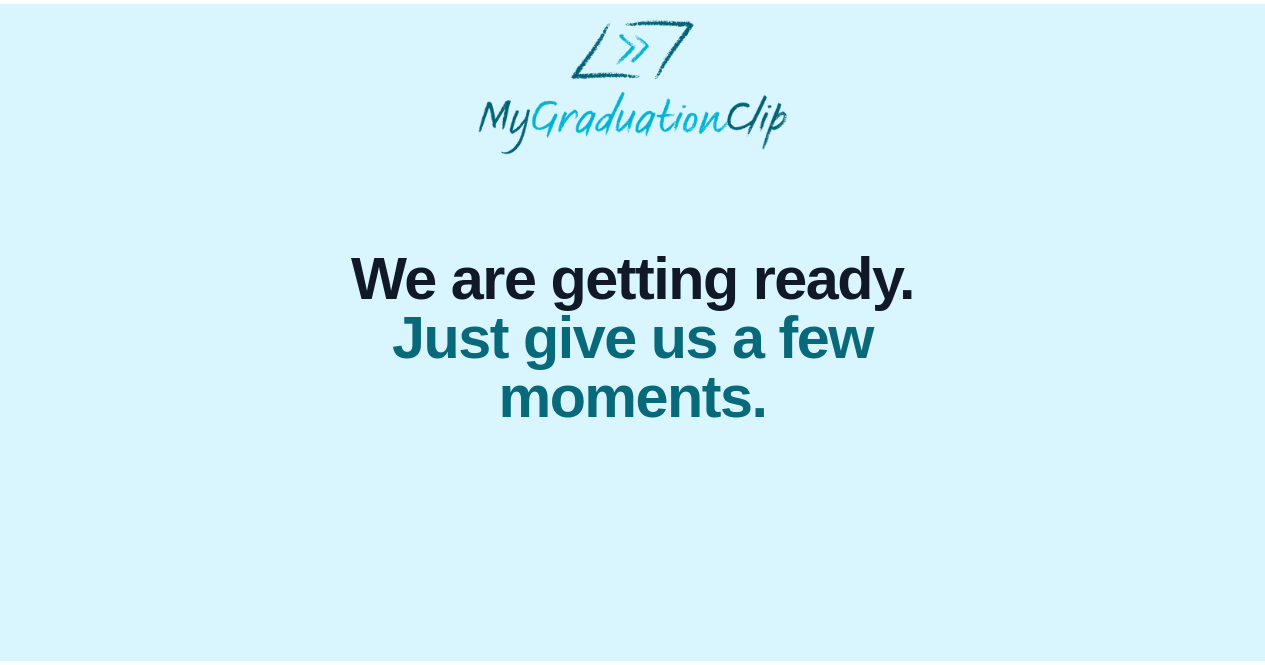 scroll, scrollTop: 0, scrollLeft: 0, axis: both 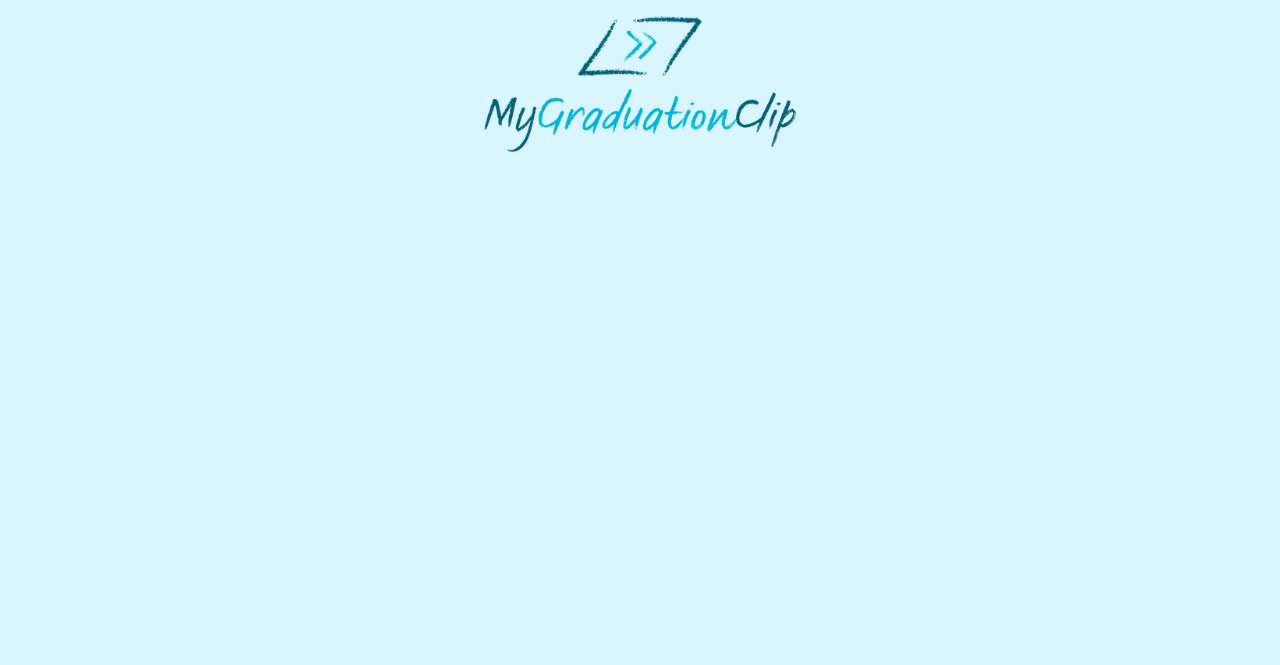 select on "**********" 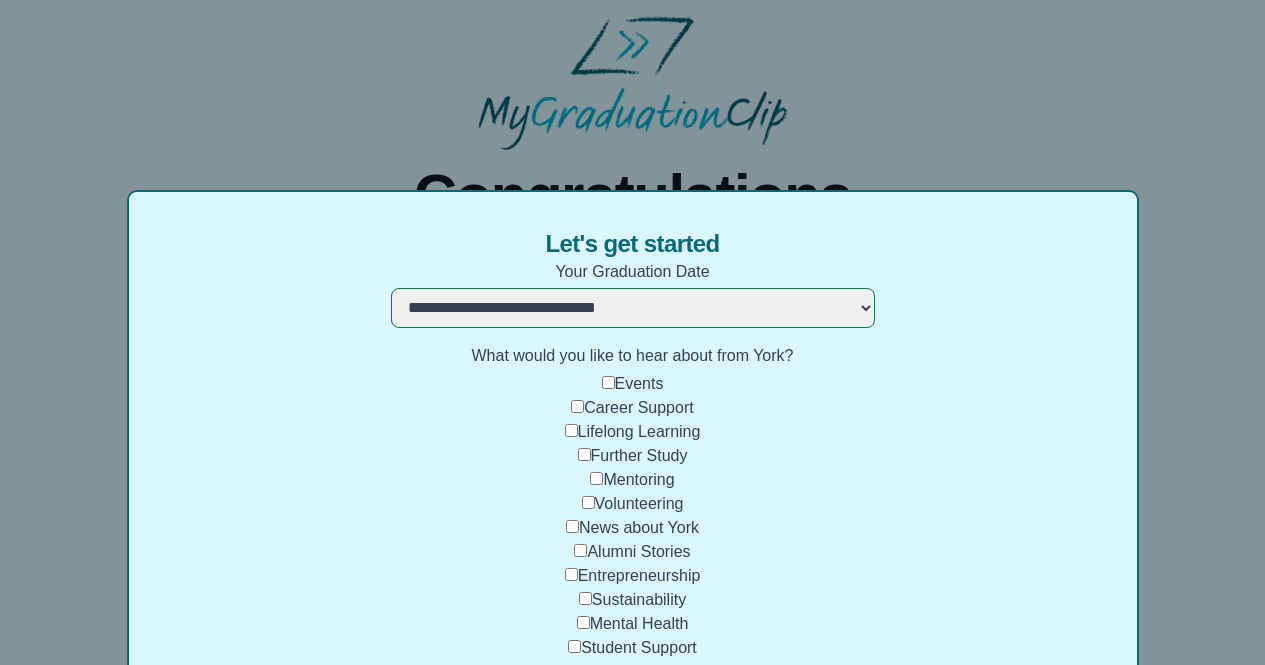 select 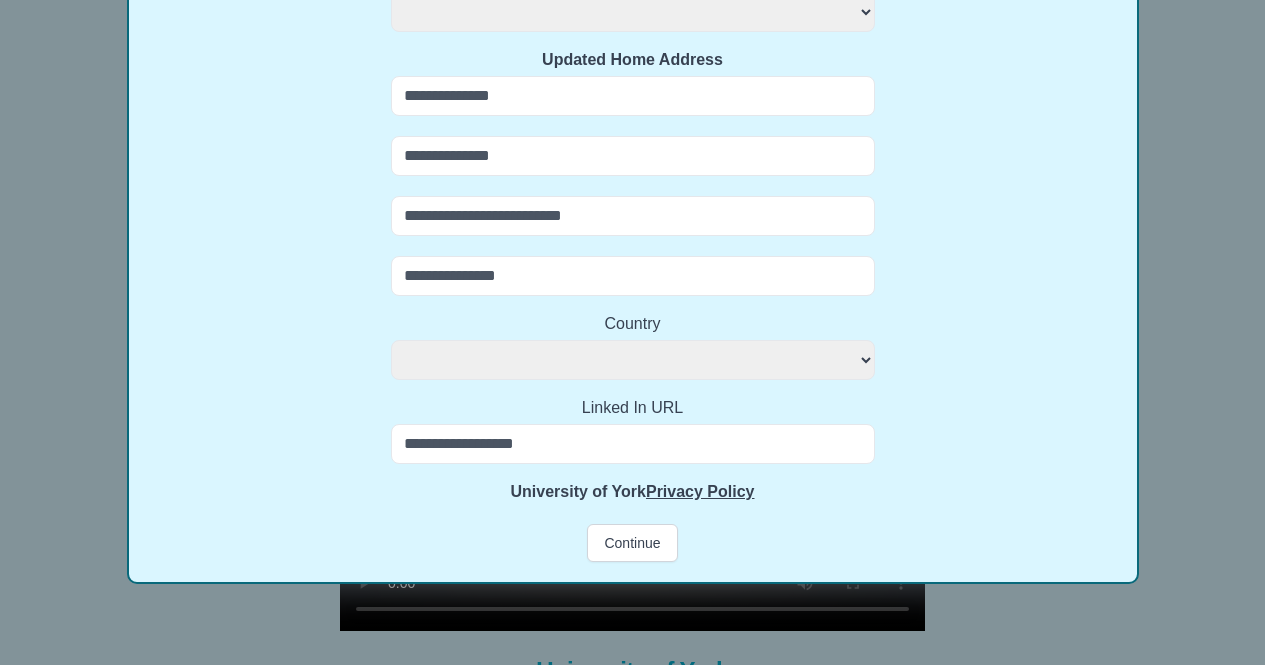 scroll, scrollTop: 718, scrollLeft: 0, axis: vertical 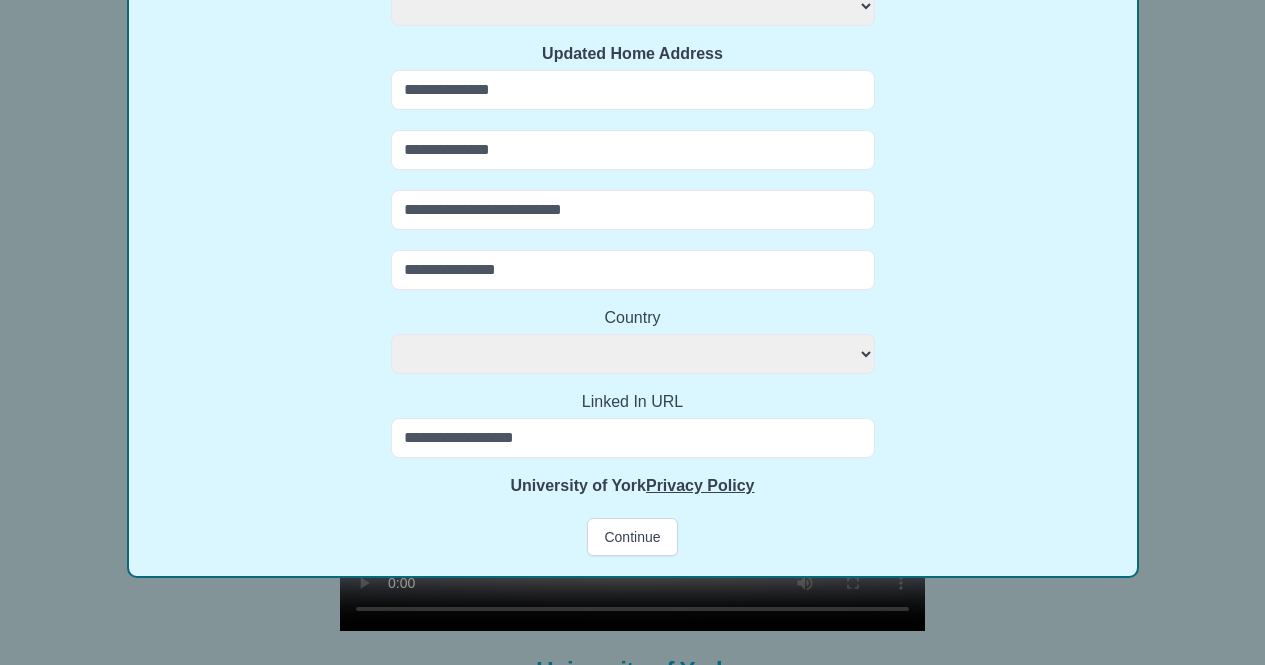 click on "Linked In URL" at bounding box center (633, 438) 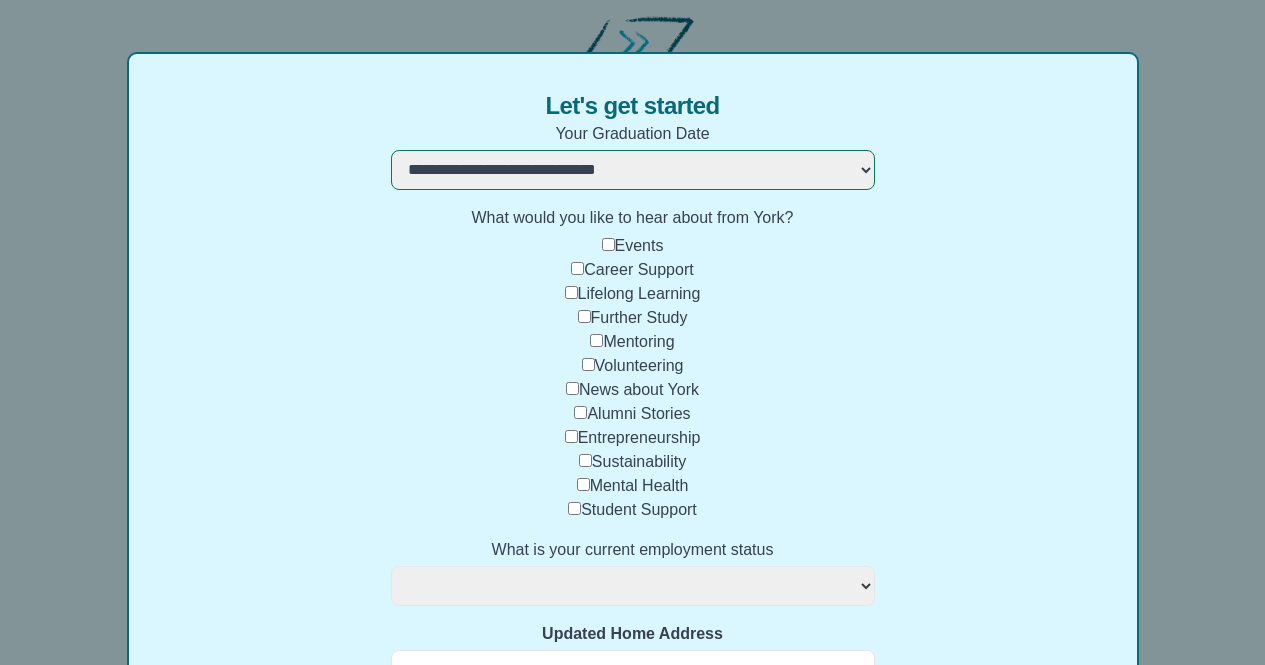 scroll, scrollTop: 145, scrollLeft: 0, axis: vertical 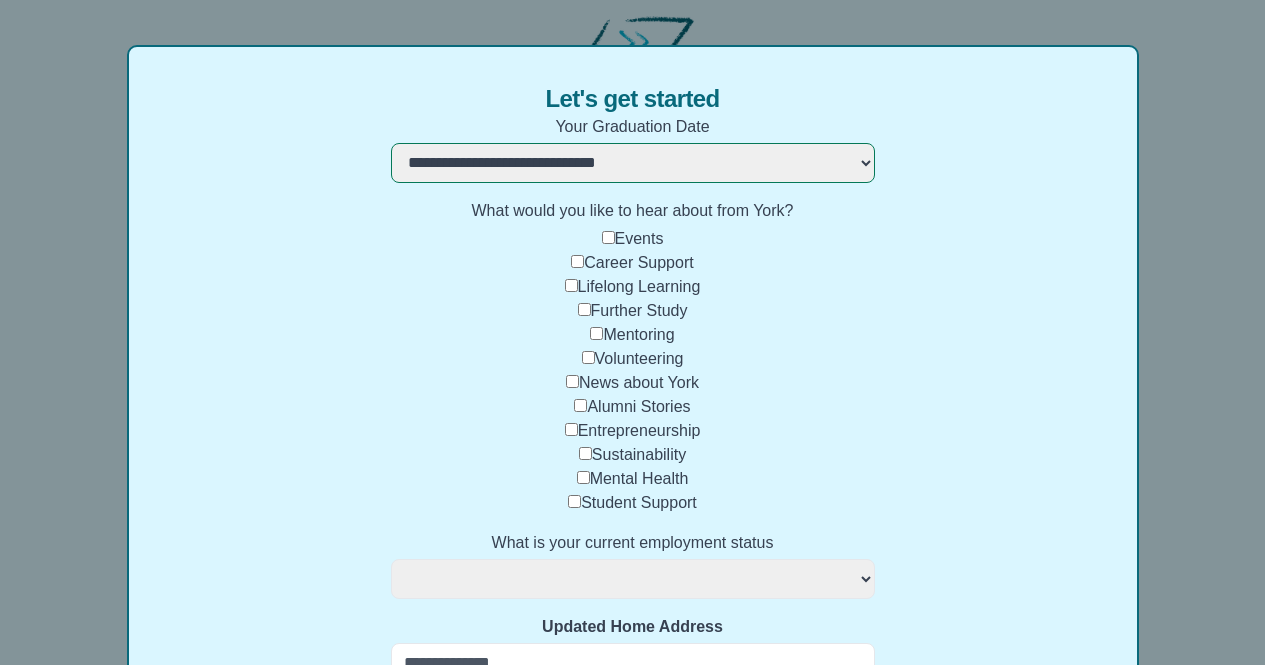 select 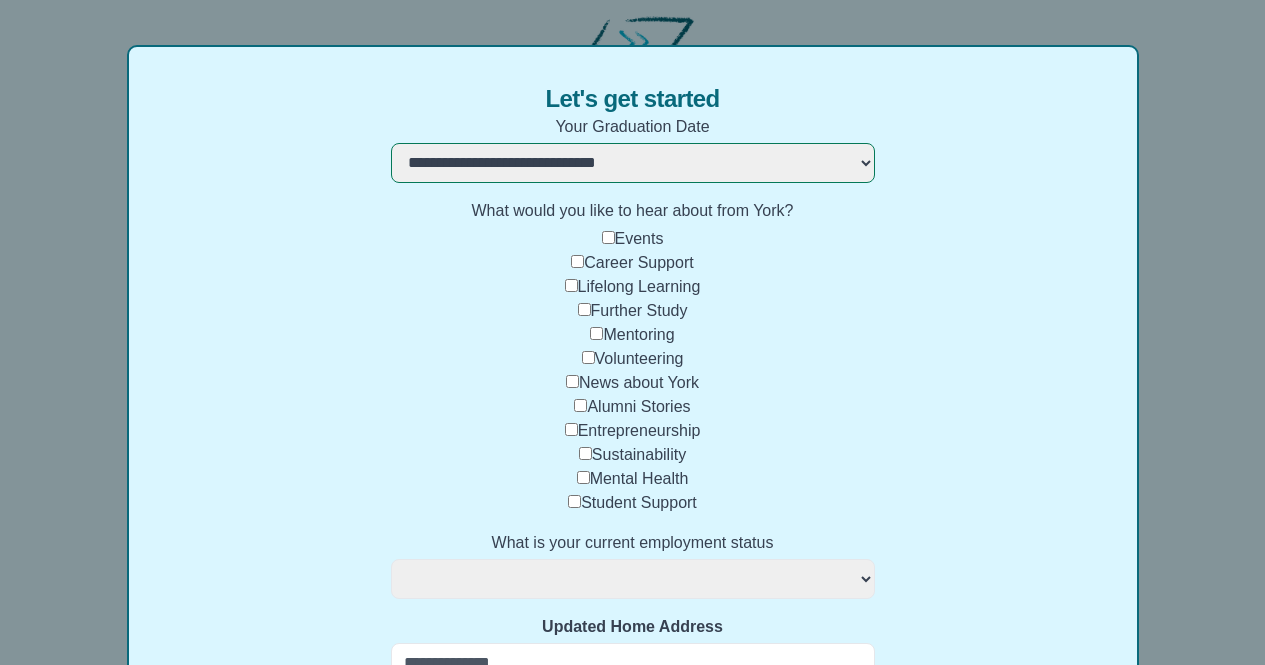 click on "**********" at bounding box center (633, 579) 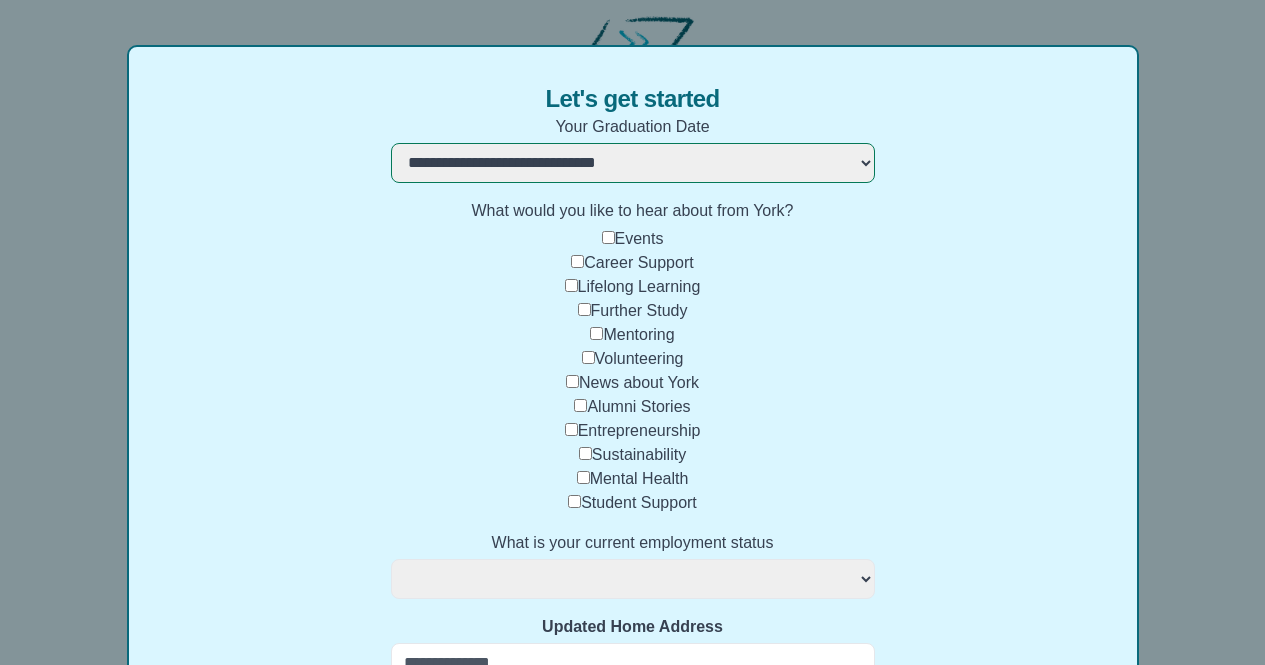 select on "**********" 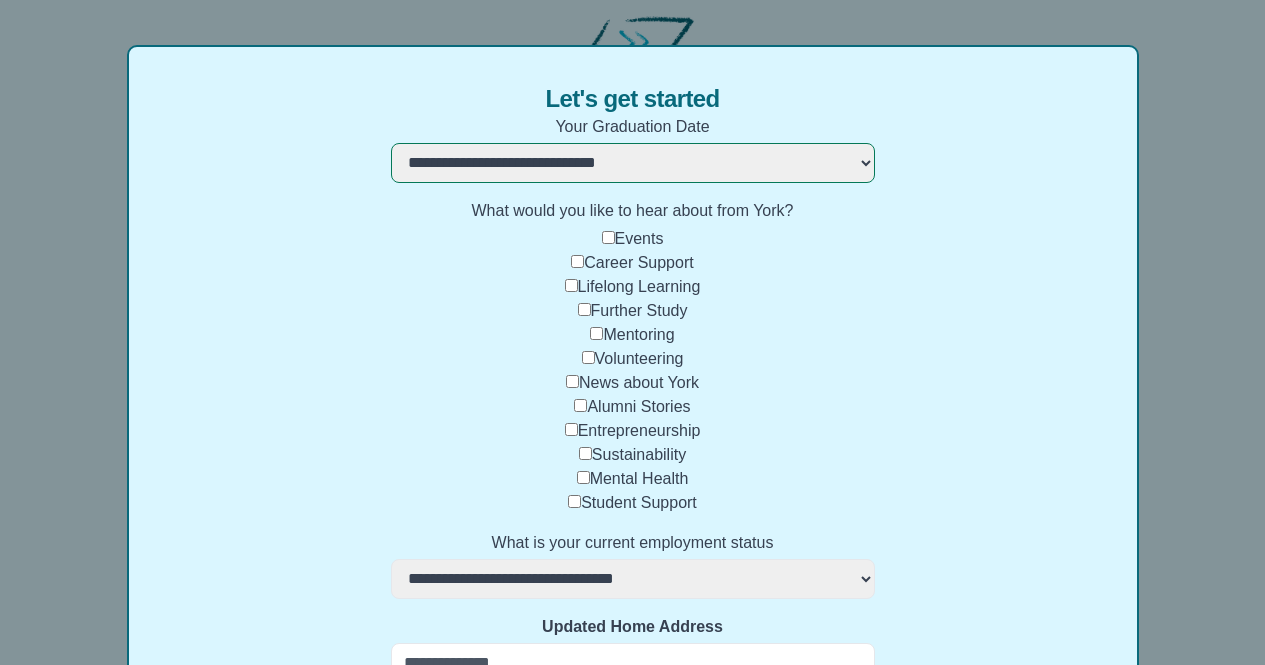 click on "**********" at bounding box center [633, 579] 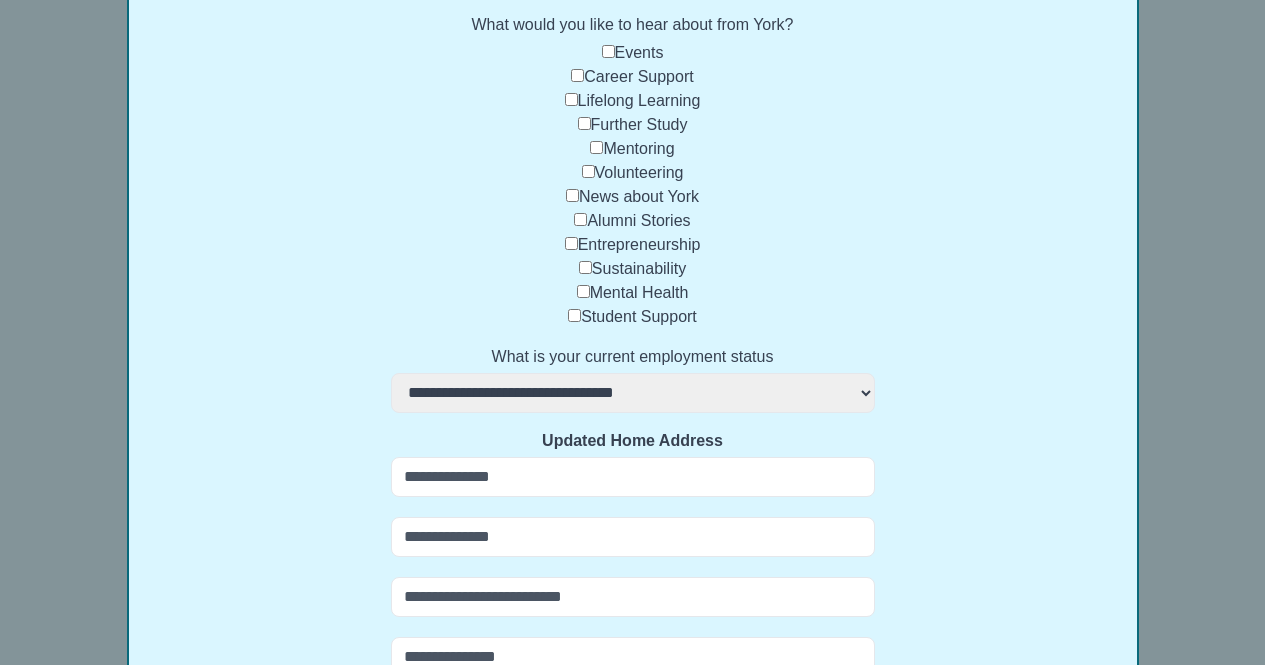 scroll, scrollTop: 343, scrollLeft: 0, axis: vertical 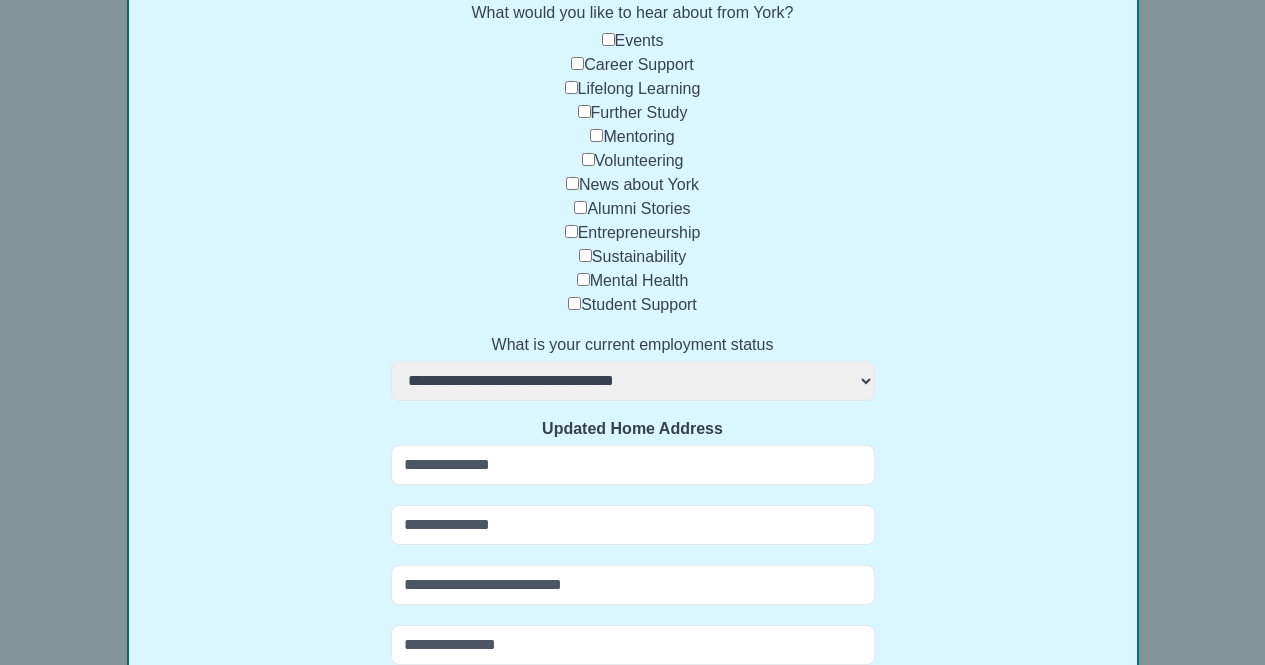 select 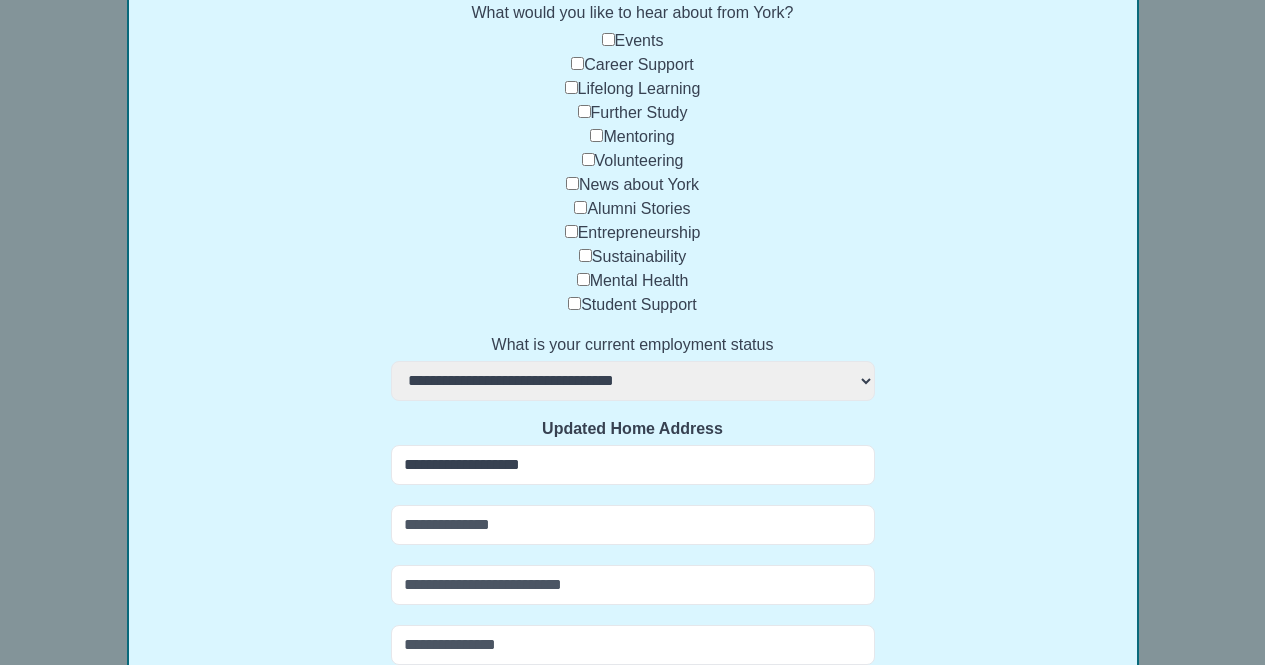 type on "********" 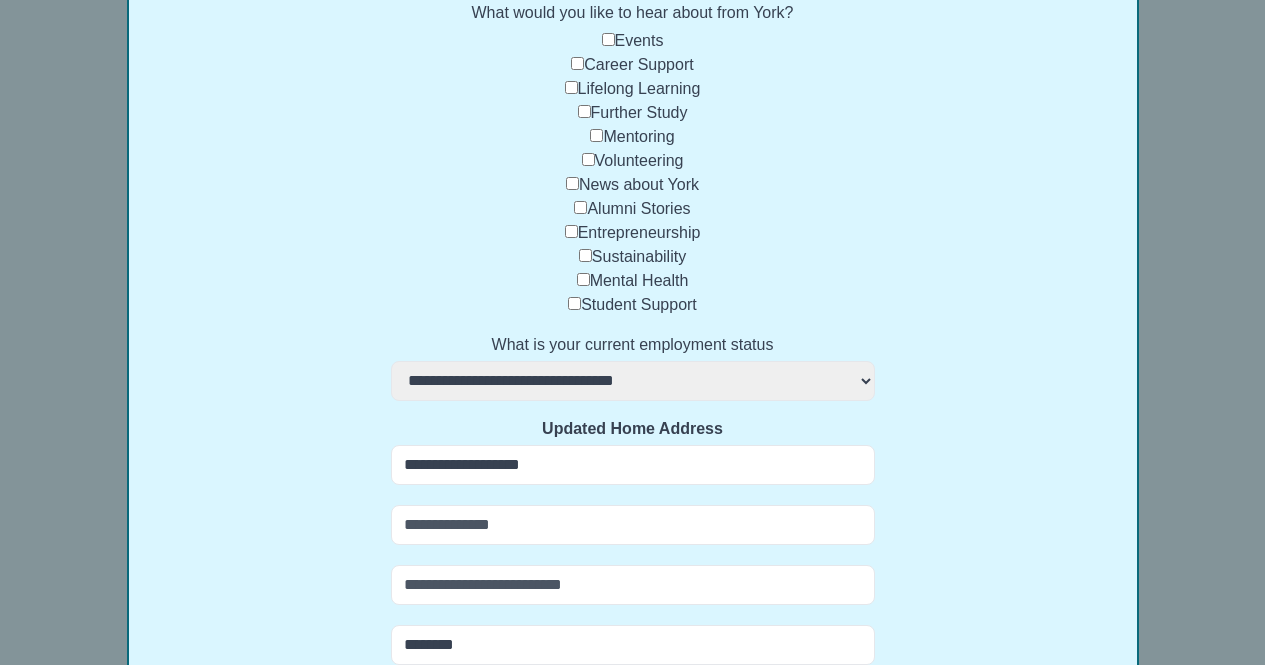 select on "**********" 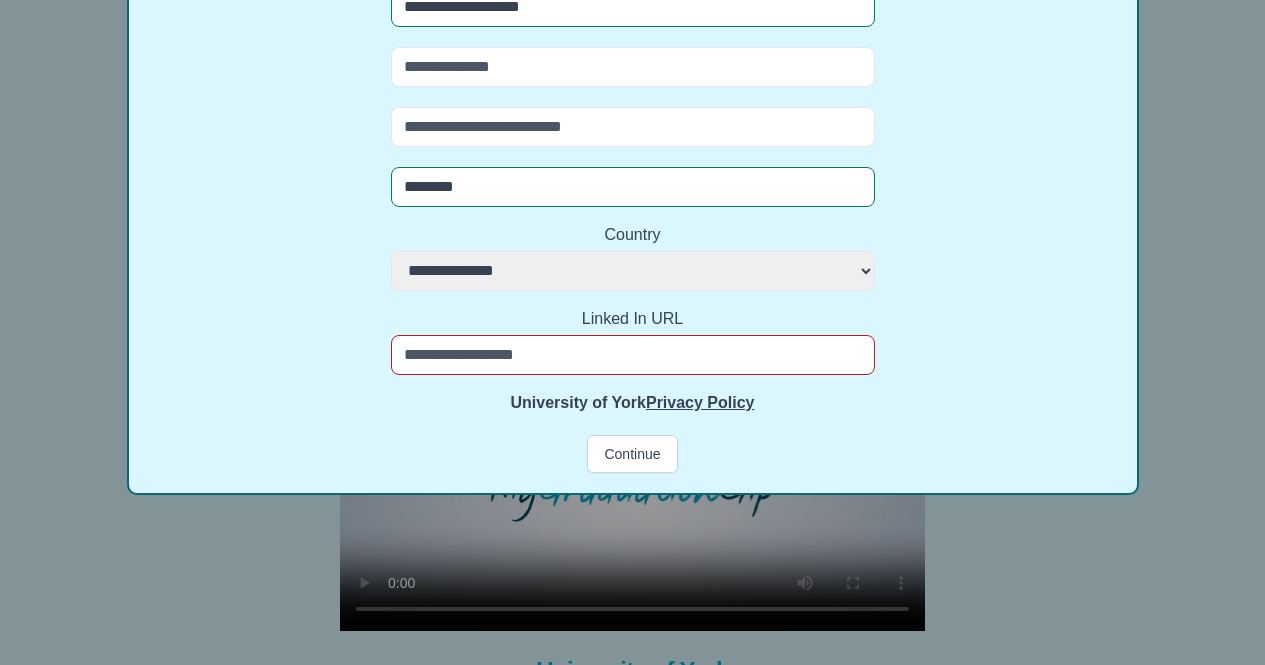 scroll, scrollTop: 802, scrollLeft: 0, axis: vertical 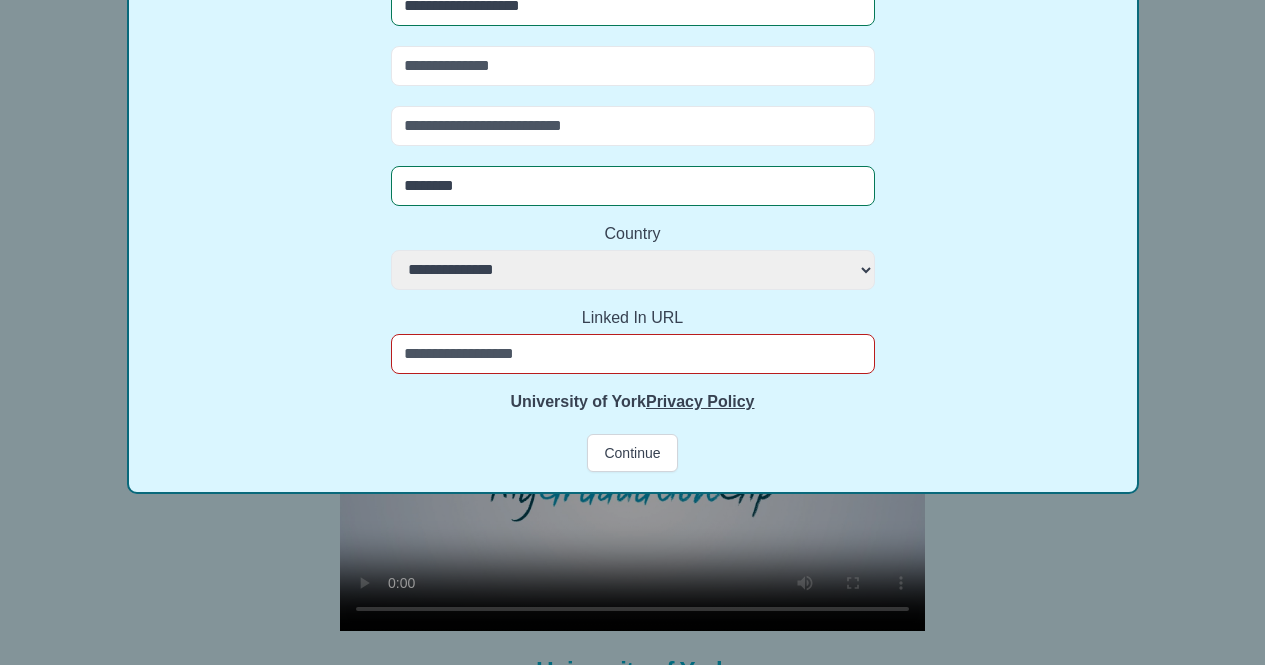 click on "Linked In URL" at bounding box center (633, 354) 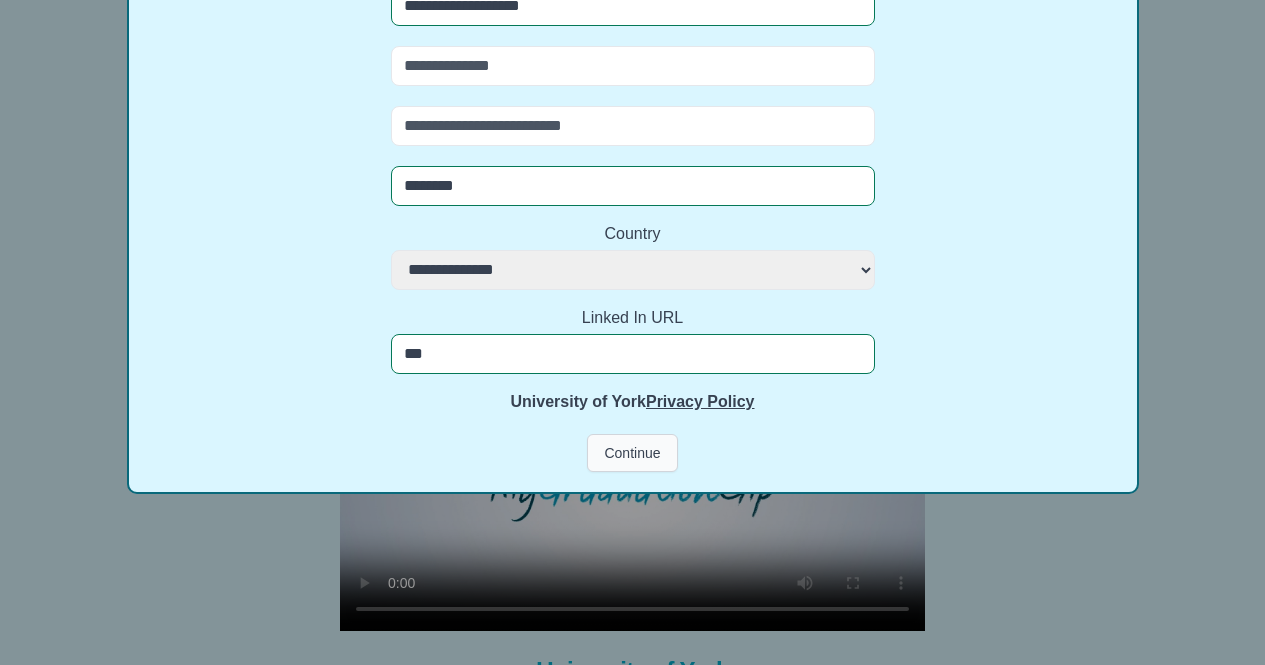 type on "***" 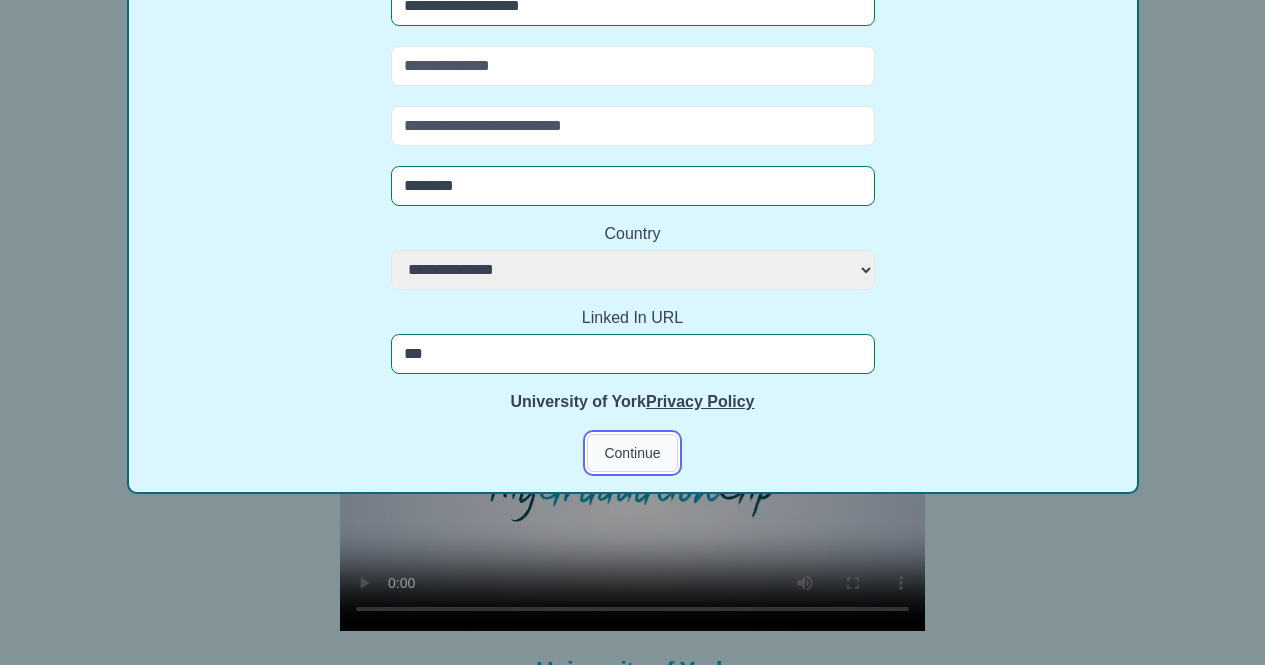 click on "Continue" at bounding box center (632, 453) 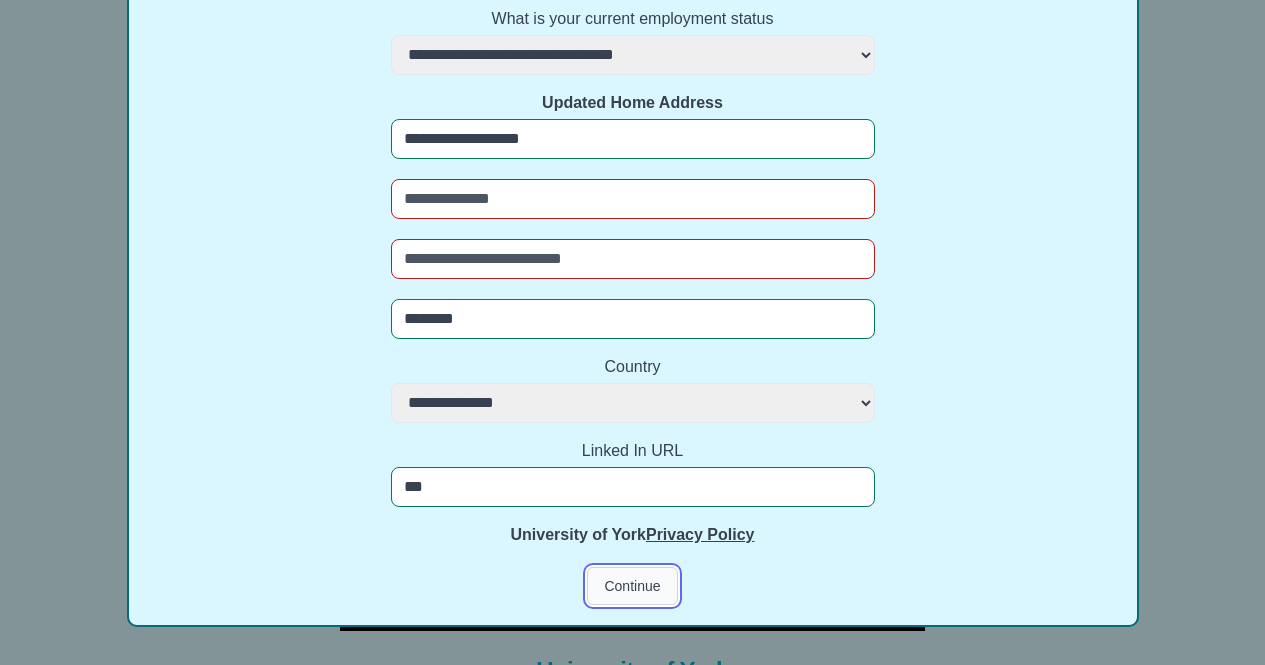 scroll, scrollTop: 668, scrollLeft: 0, axis: vertical 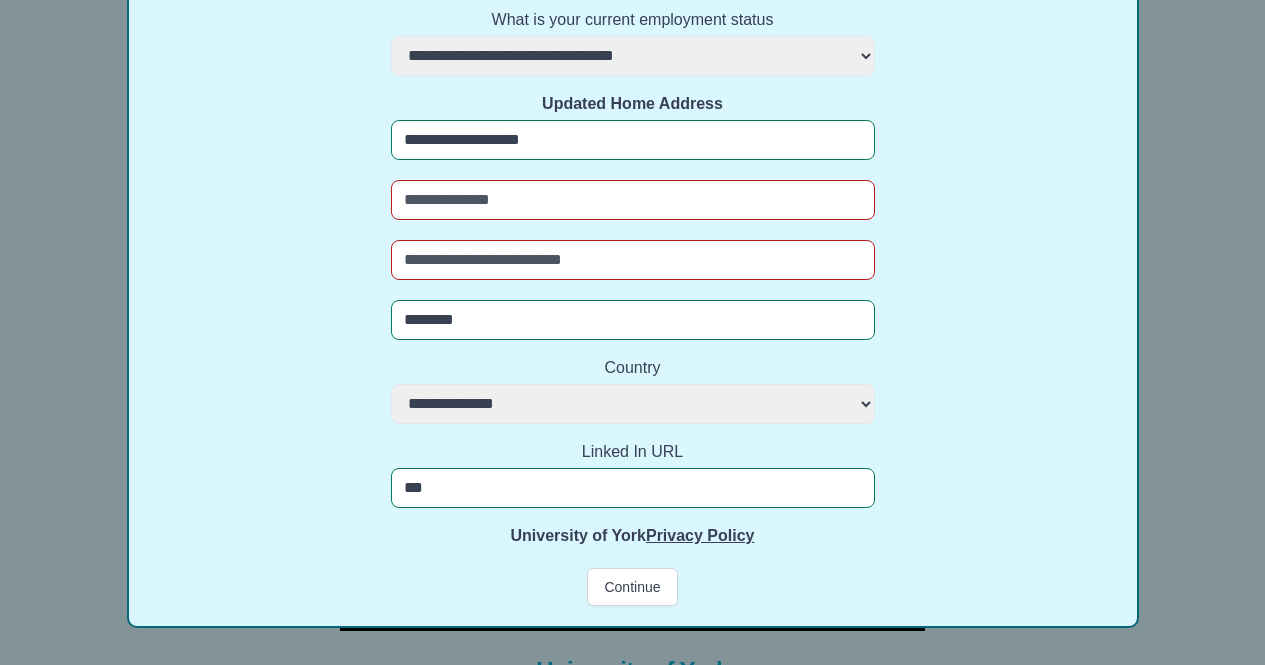 click at bounding box center [633, 200] 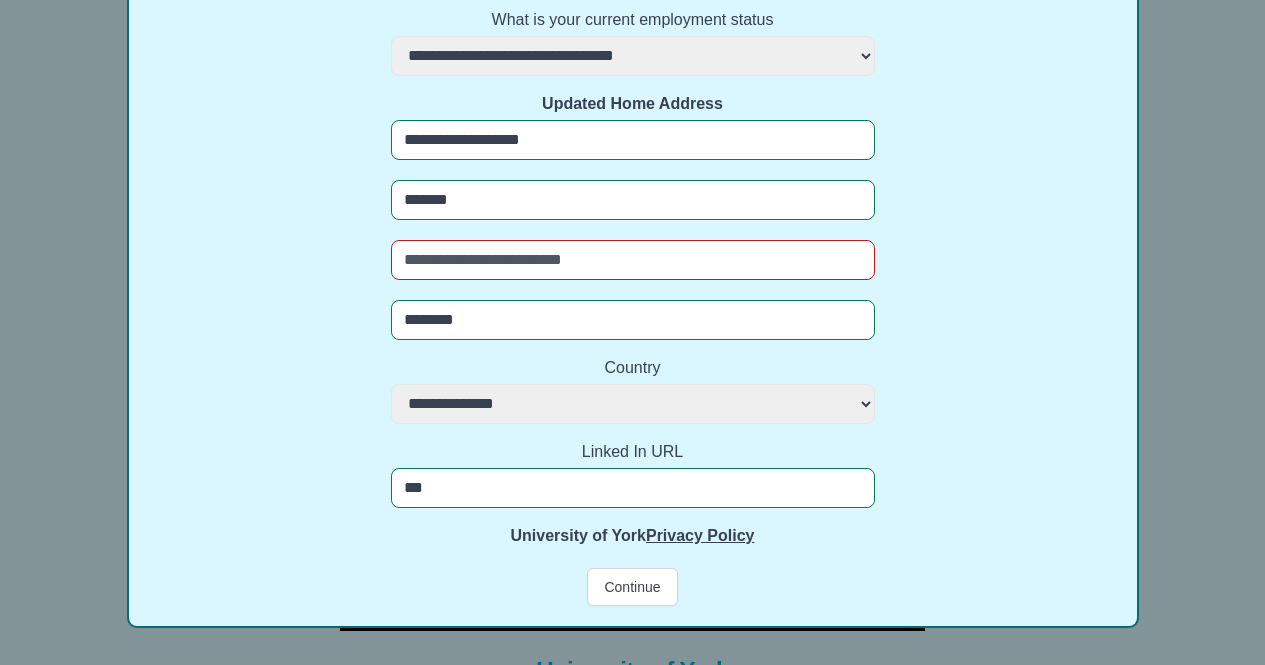 type on "*******" 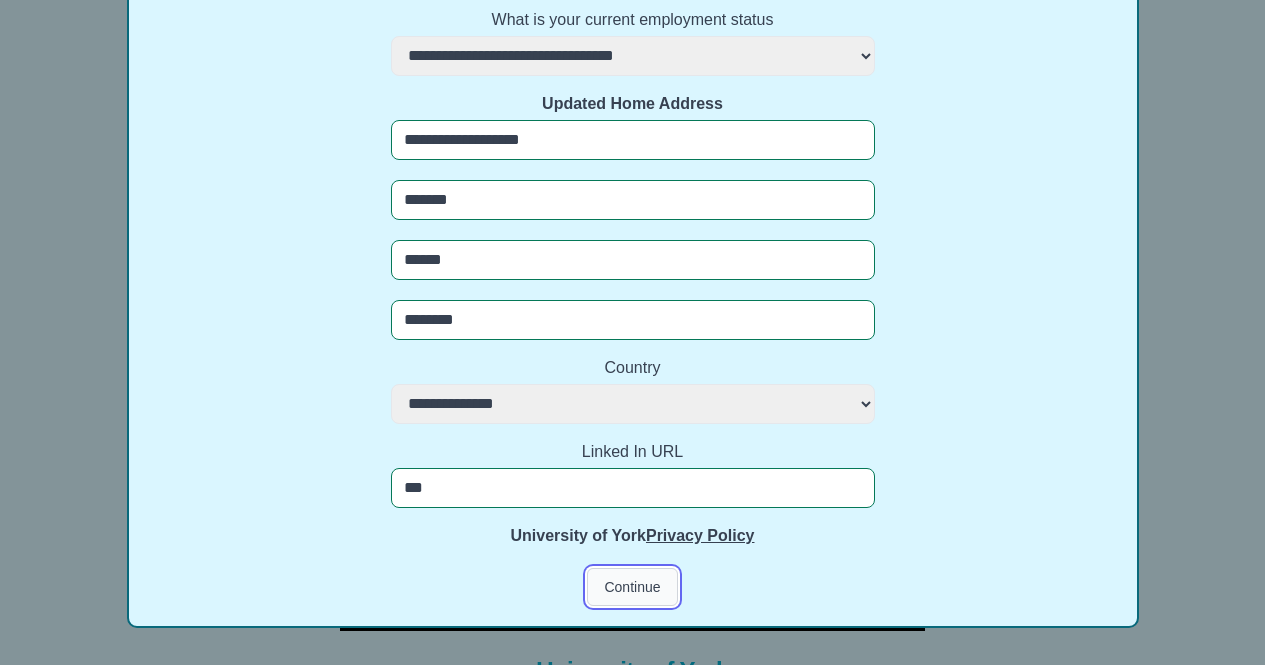 click on "Continue" at bounding box center [632, 587] 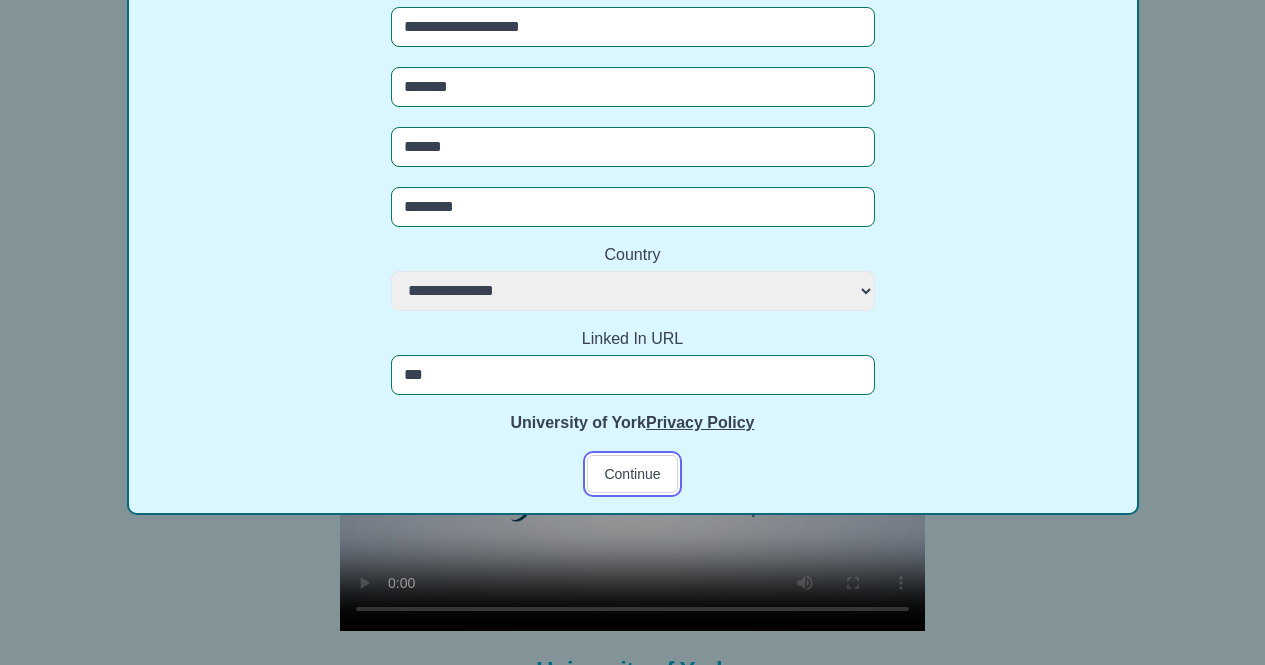 scroll, scrollTop: 816, scrollLeft: 0, axis: vertical 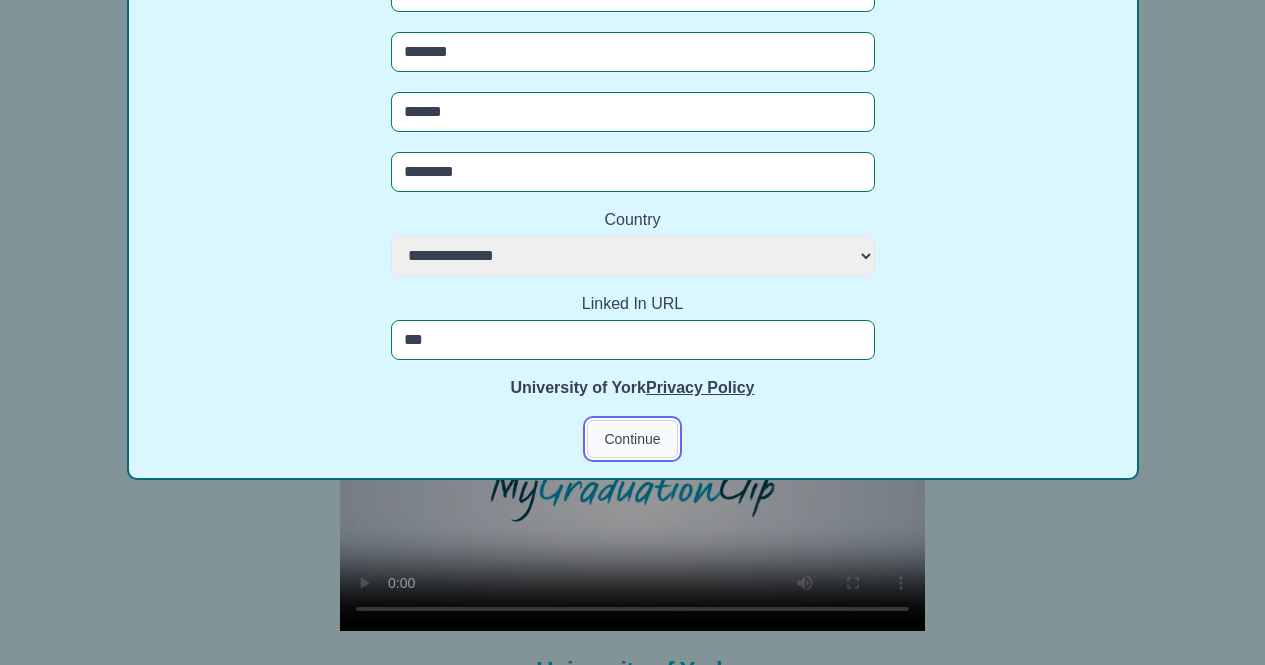 click on "Continue" at bounding box center [632, 439] 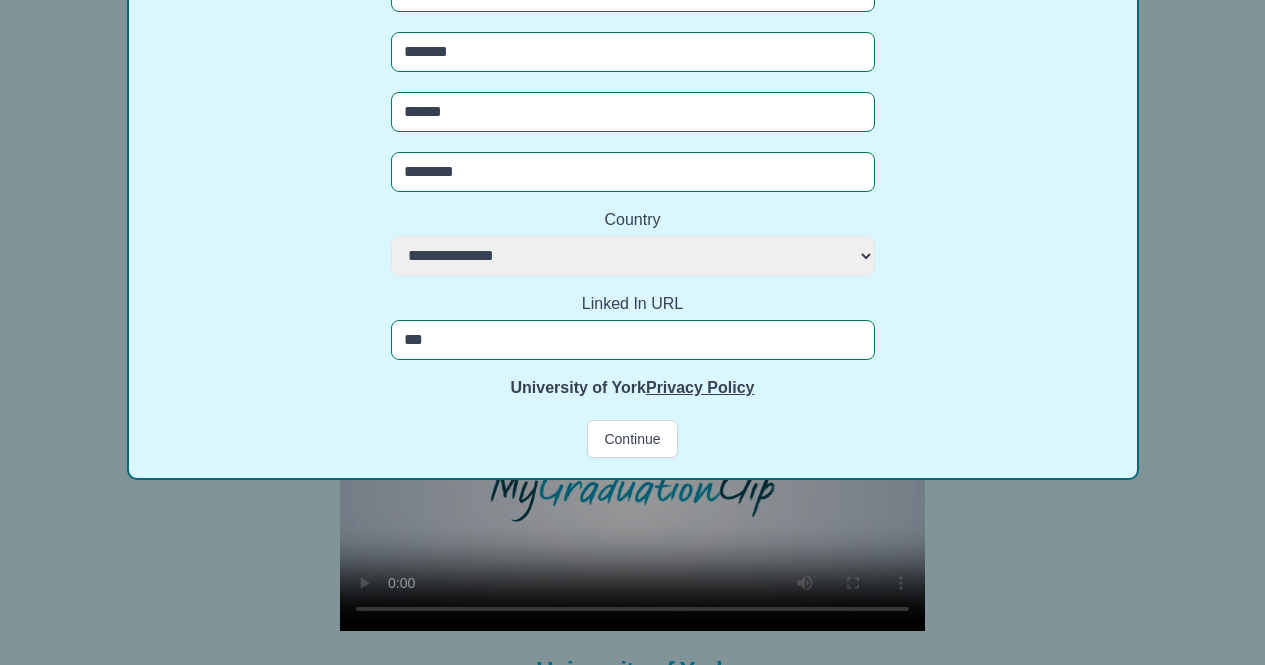 click on "Let's get started Your Graduation Date [DATE] [DATE] [DATE] [DATE] [DATE] [DATE] [DATE] [DATE] [DATE] [DATE] [DATE] [DATE] [DATE] [DATE] [DATE] [DATE] What would you like to hear about from York? Events  Career Support  Lifelong Learning  Further Study  Mentoring  Volunteering  News about York  Alumni Stories  Entrepreneurship  Sustainability  Mental Health  Student Support  What is your current employment status    [EMPLOYMENT_STATUS] [EMPLOYMENT_STATUS] [EMPLOYMENT_STATUS] Updated Home Address
[ADDRESS] [COUNTRY]    [COUNTRY]" at bounding box center [632, 332] 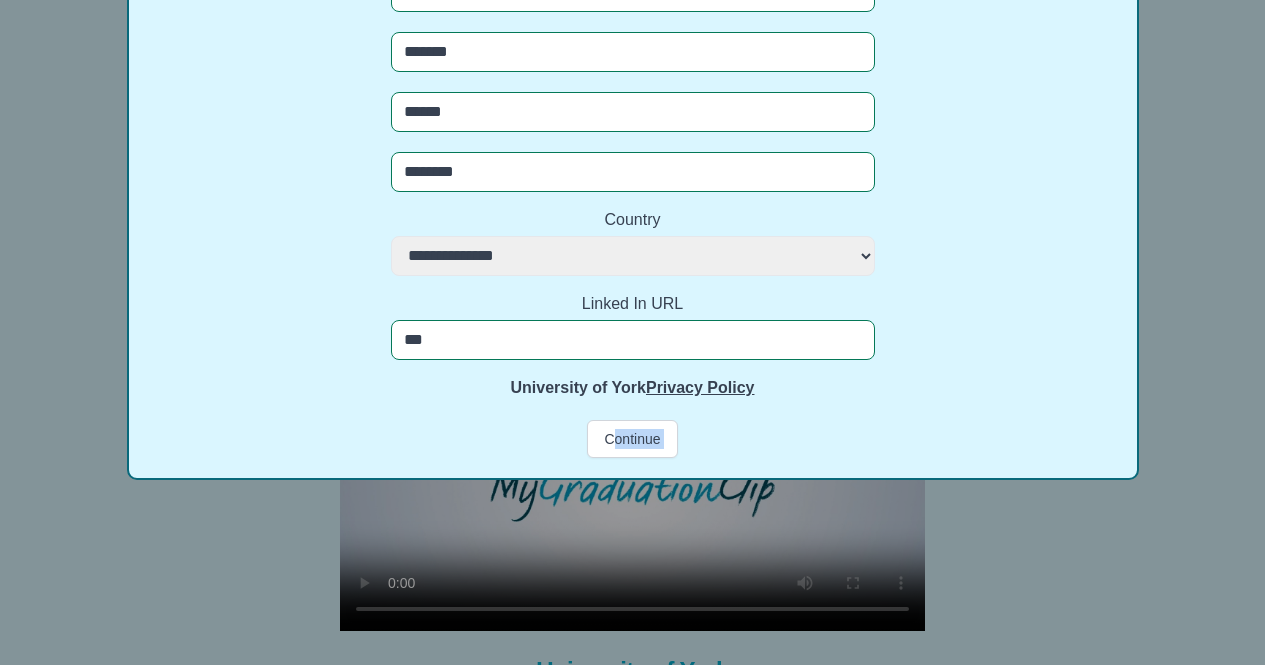 click on "Let's get started Your Graduation Date [DATE] [DATE] [DATE] [DATE] [DATE] [DATE] [DATE] [DATE] [DATE] [DATE] [DATE] [DATE] [DATE] [DATE] [DATE] [DATE] What would you like to hear about from York? Events  Career Support  Lifelong Learning  Further Study  Mentoring  Volunteering  News about York  Alumni Stories  Entrepreneurship  Sustainability  Mental Health  Student Support  What is your current employment status    [EMPLOYMENT_STATUS] [EMPLOYMENT_STATUS] [EMPLOYMENT_STATUS] Updated Home Address
[ADDRESS] [COUNTRY]    [COUNTRY]" at bounding box center (632, 332) 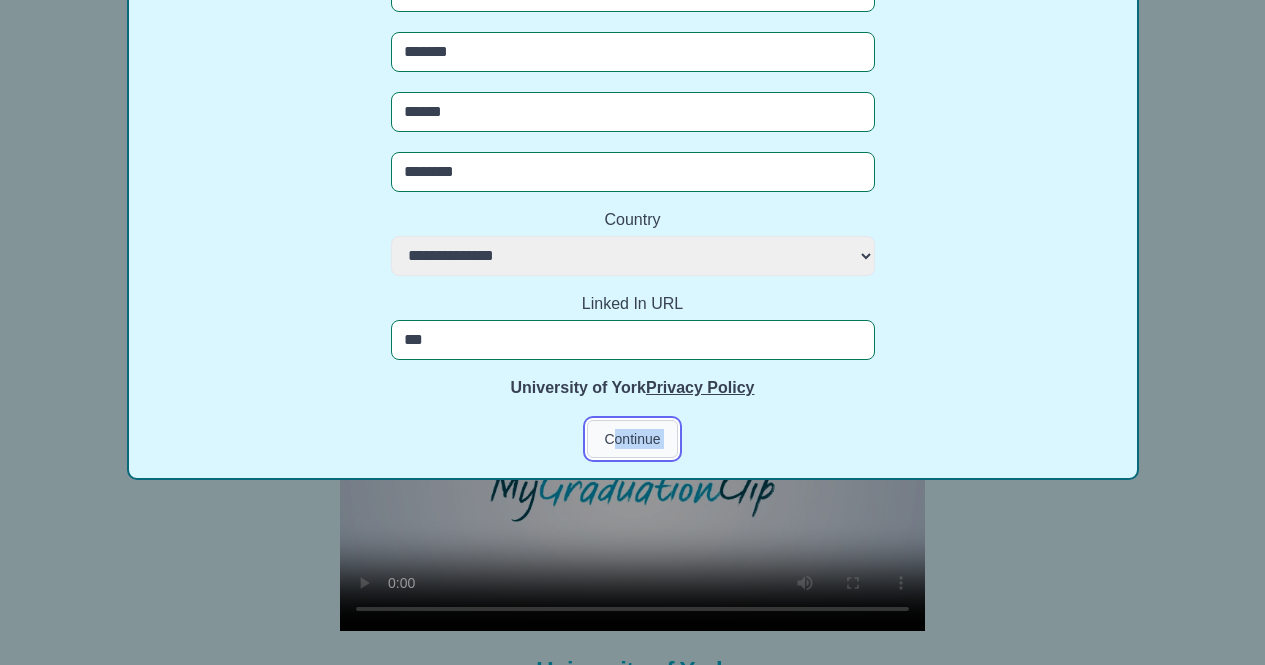 click on "Continue" at bounding box center (632, 439) 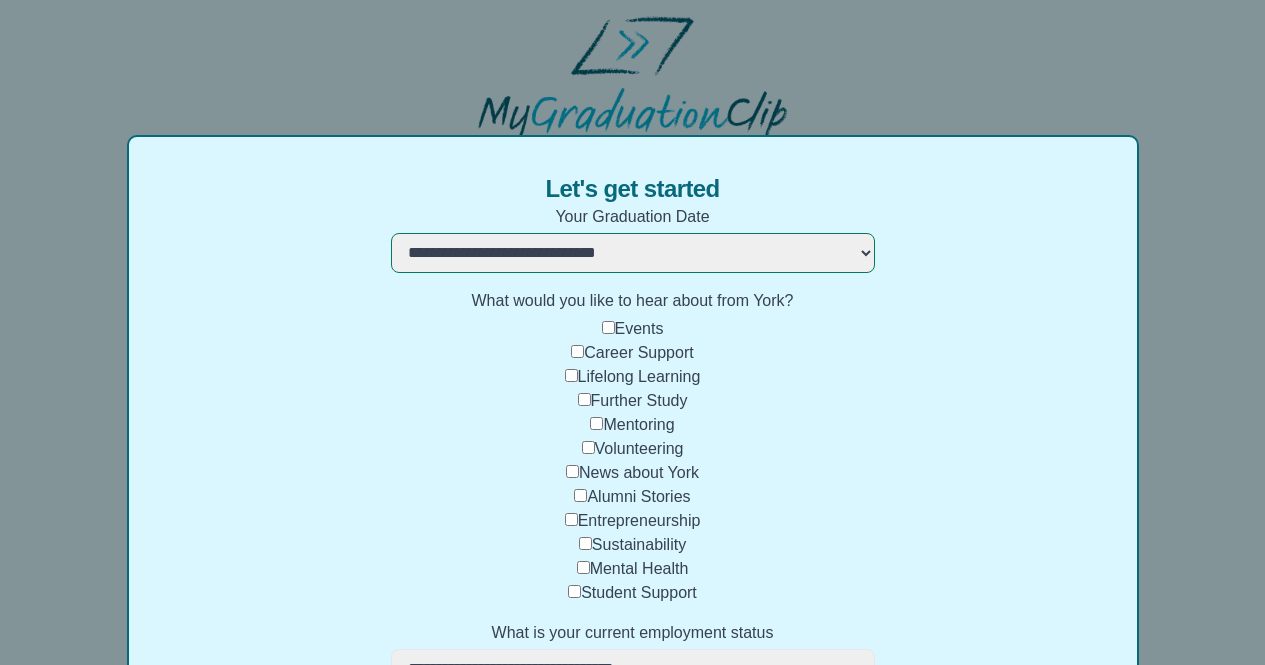 scroll, scrollTop: 0, scrollLeft: 0, axis: both 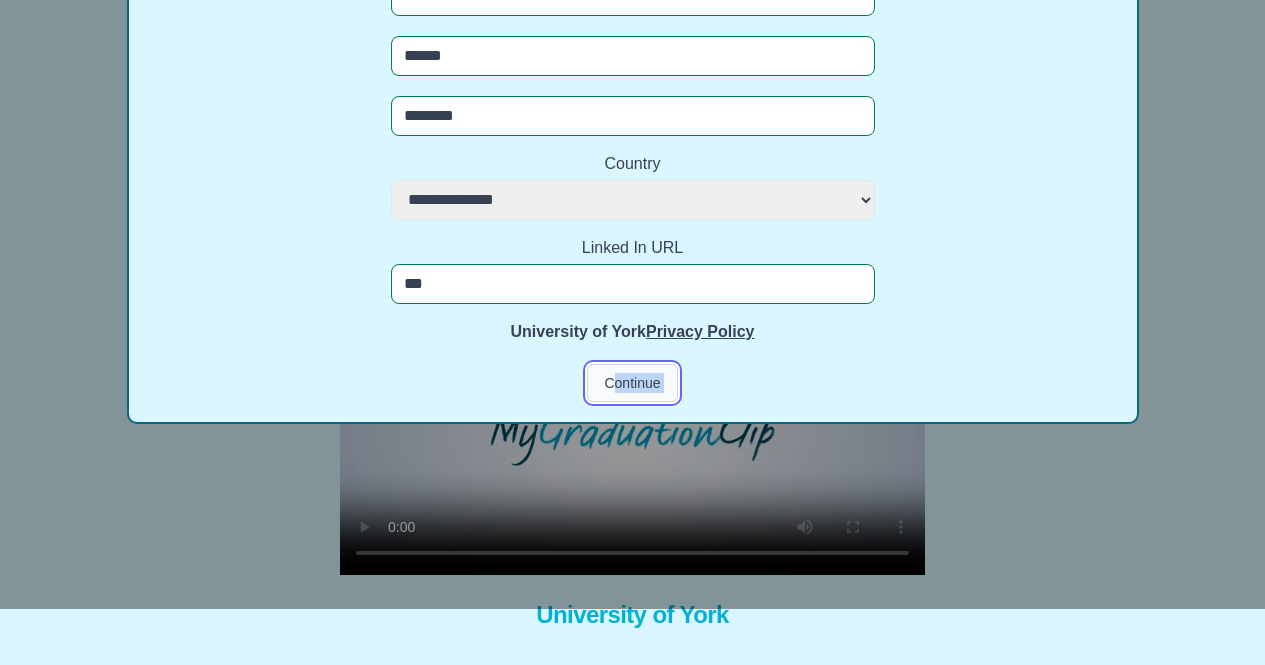 click on "Continue" at bounding box center (632, 383) 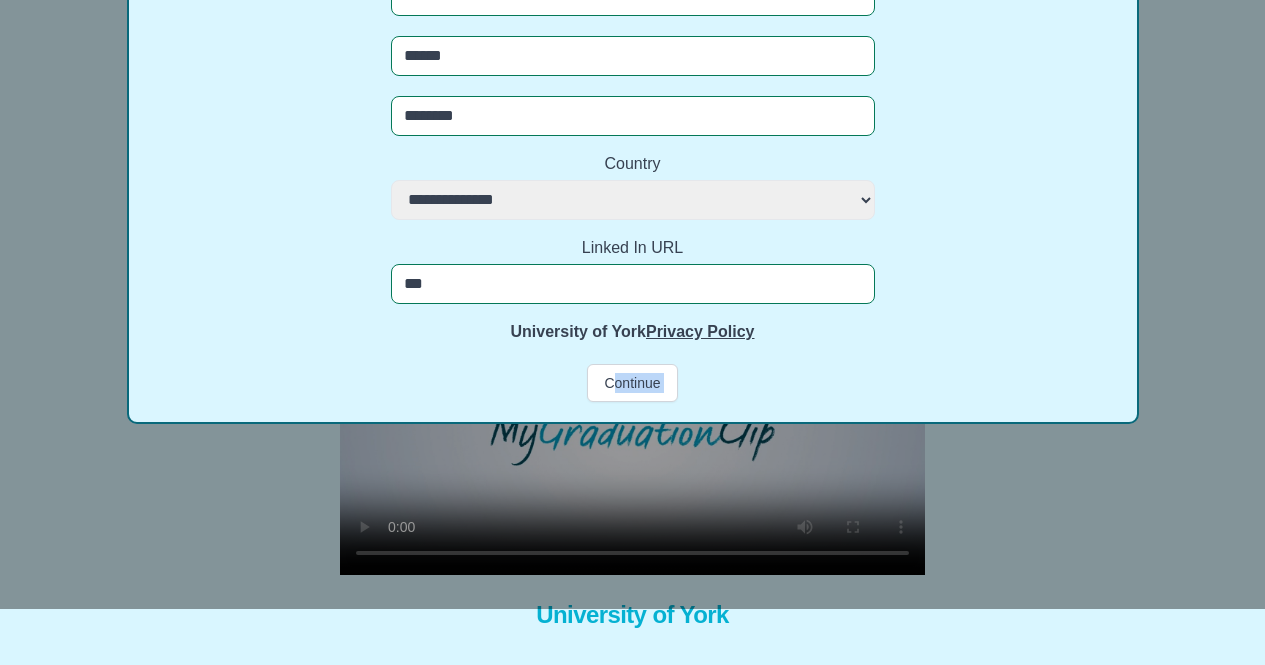 click on "University of York" at bounding box center (632, 615) 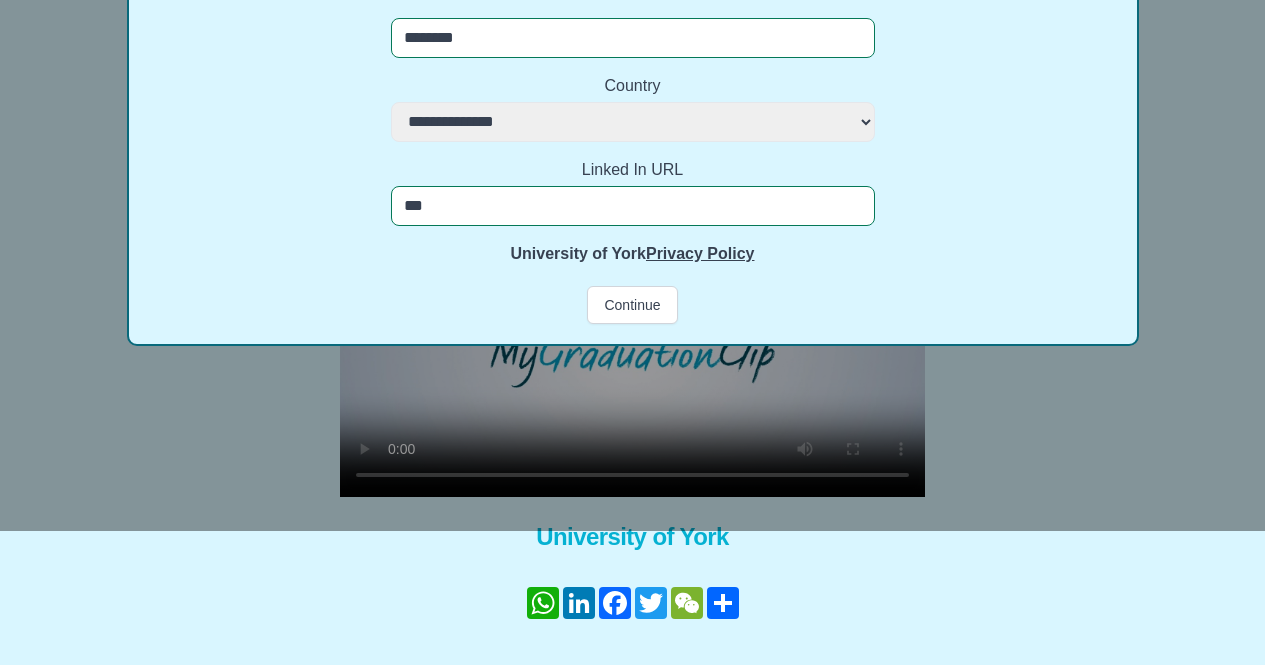 scroll, scrollTop: 0, scrollLeft: 0, axis: both 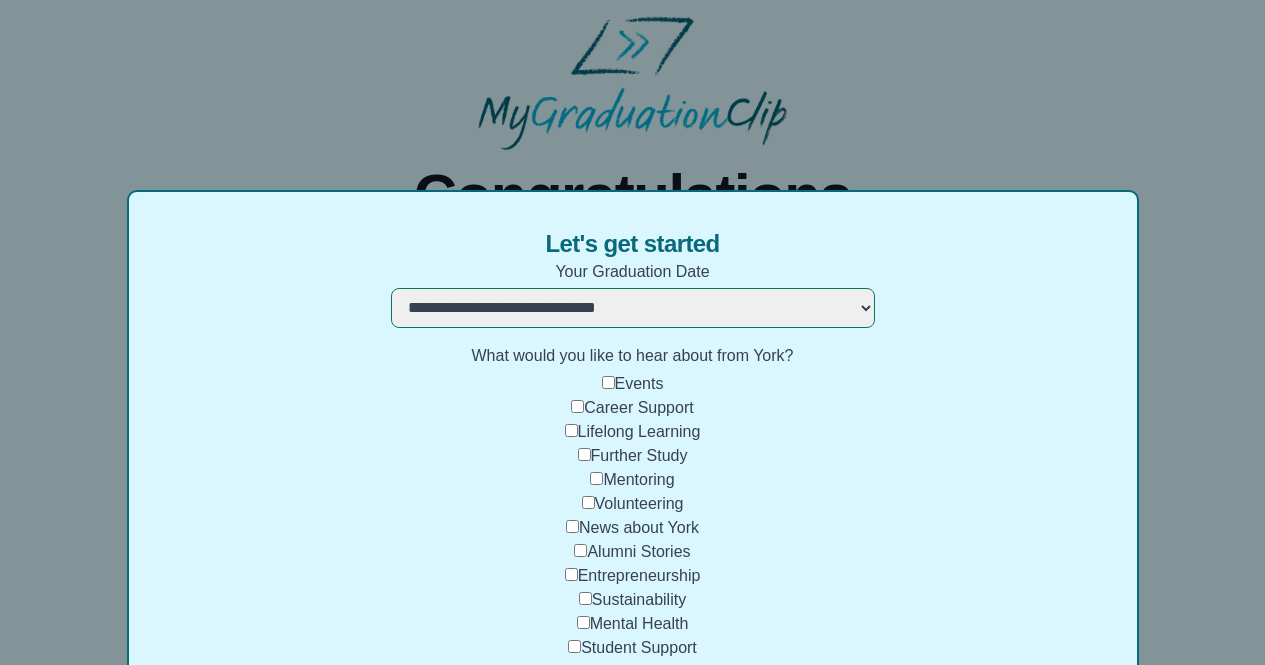 click on "Let's get started Your Graduation Date [DATE] [DATE] [DATE] [DATE] [DATE] [DATE] [DATE] [DATE] [DATE] [DATE] [DATE] [DATE] [DATE] [DATE] [DATE] [DATE] What would you like to hear about from York? Events  Career Support  Lifelong Learning  Further Study  Mentoring  Volunteering  News about York  Alumni Stories  Entrepreneurship  Sustainability  Mental Health  Student Support  What is your current employment status    [EMPLOYMENT_STATUS] [EMPLOYMENT_STATUS] [EMPLOYMENT_STATUS] Updated Home Address
[ADDRESS] [COUNTRY]    [COUNTRY]" at bounding box center [632, 332] 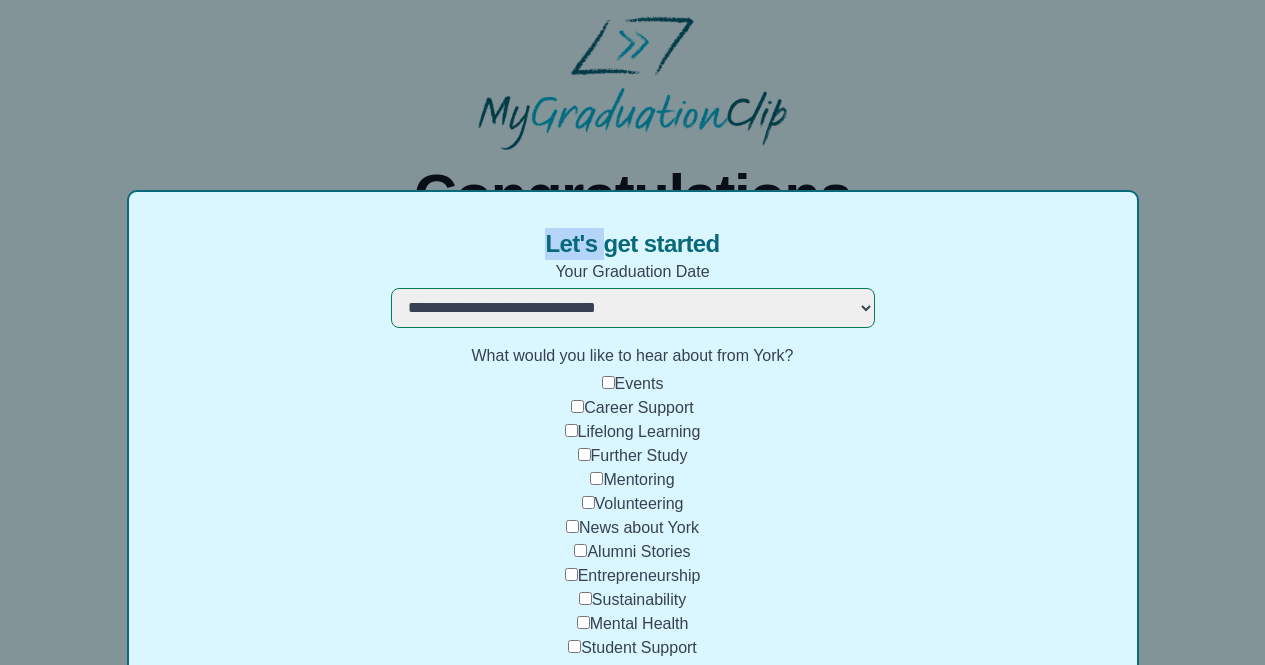 click on "Let's get started Your Graduation Date [DATE] [DATE] [DATE] [DATE] [DATE] [DATE] [DATE] [DATE] [DATE] [DATE] [DATE] [DATE] [DATE] [DATE] [DATE] [DATE] What would you like to hear about from York? Events  Career Support  Lifelong Learning  Further Study  Mentoring  Volunteering  News about York  Alumni Stories  Entrepreneurship  Sustainability  Mental Health  Student Support  What is your current employment status    [EMPLOYMENT_STATUS] [EMPLOYMENT_STATUS] [EMPLOYMENT_STATUS] Updated Home Address
[ADDRESS] [COUNTRY]    [COUNTRY]" at bounding box center (632, 332) 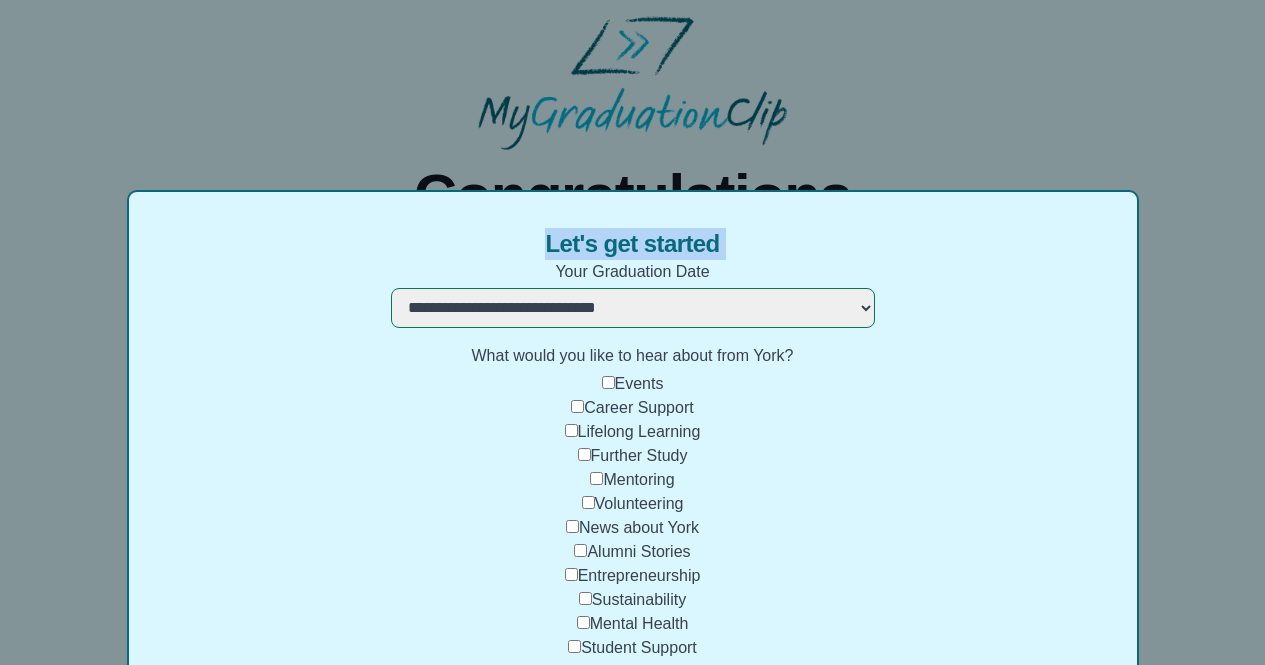 click on "Let's get started Your Graduation Date [DATE] [DATE] [DATE] [DATE] [DATE] [DATE] [DATE] [DATE] [DATE] [DATE] [DATE] [DATE] [DATE] [DATE] [DATE] [DATE] What would you like to hear about from York? Events  Career Support  Lifelong Learning  Further Study  Mentoring  Volunteering  News about York  Alumni Stories  Entrepreneurship  Sustainability  Mental Health  Student Support  What is your current employment status    [EMPLOYMENT_STATUS] [EMPLOYMENT_STATUS] [EMPLOYMENT_STATUS] Updated Home Address
[ADDRESS] [COUNTRY]    [COUNTRY]" at bounding box center (632, 332) 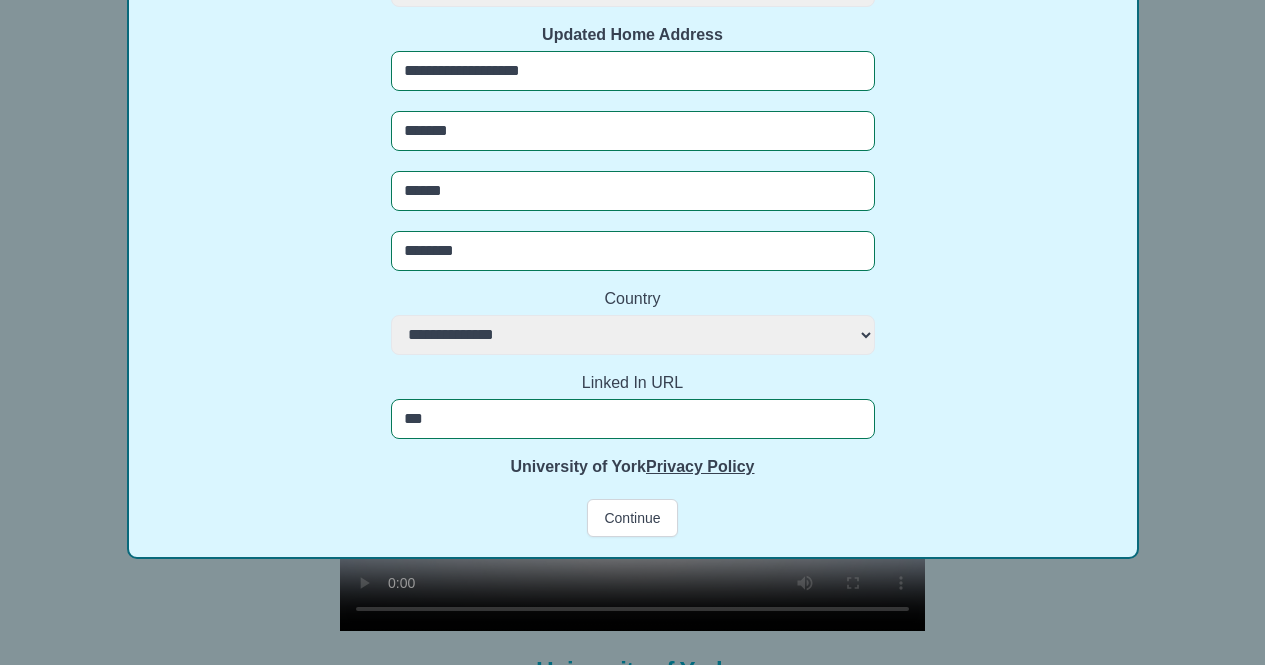 scroll, scrollTop: 816, scrollLeft: 0, axis: vertical 